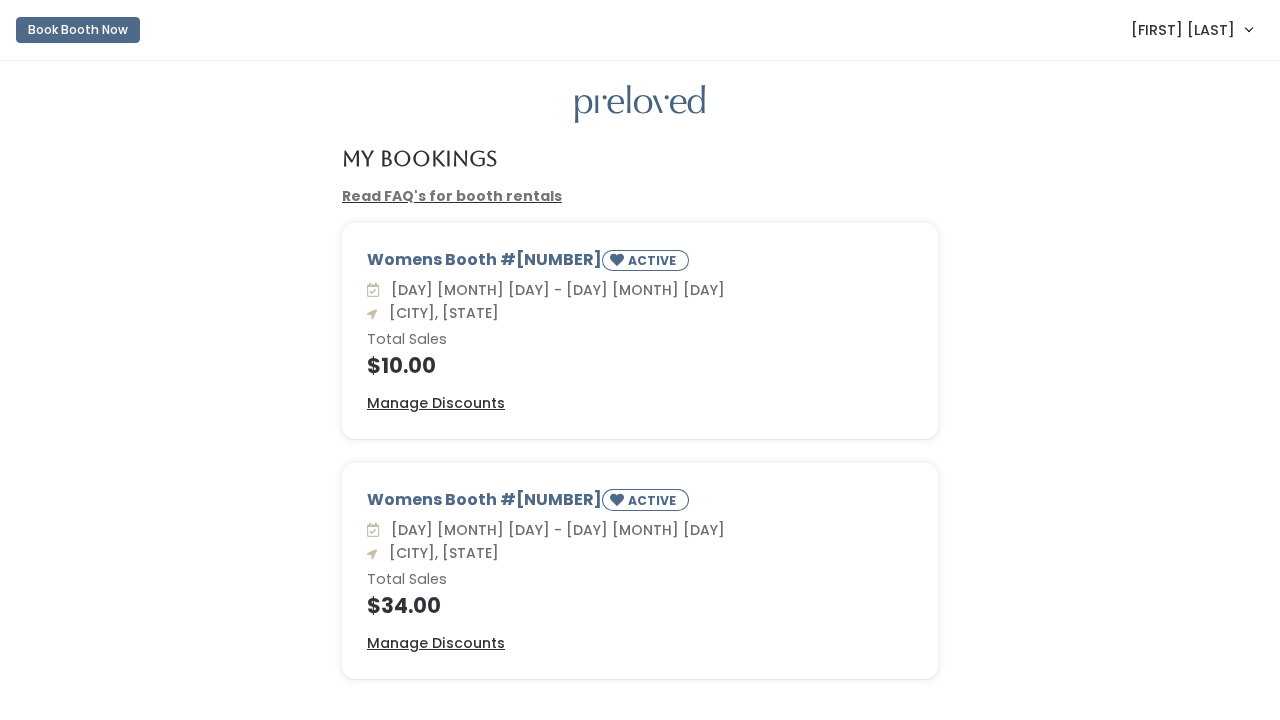scroll, scrollTop: 0, scrollLeft: 0, axis: both 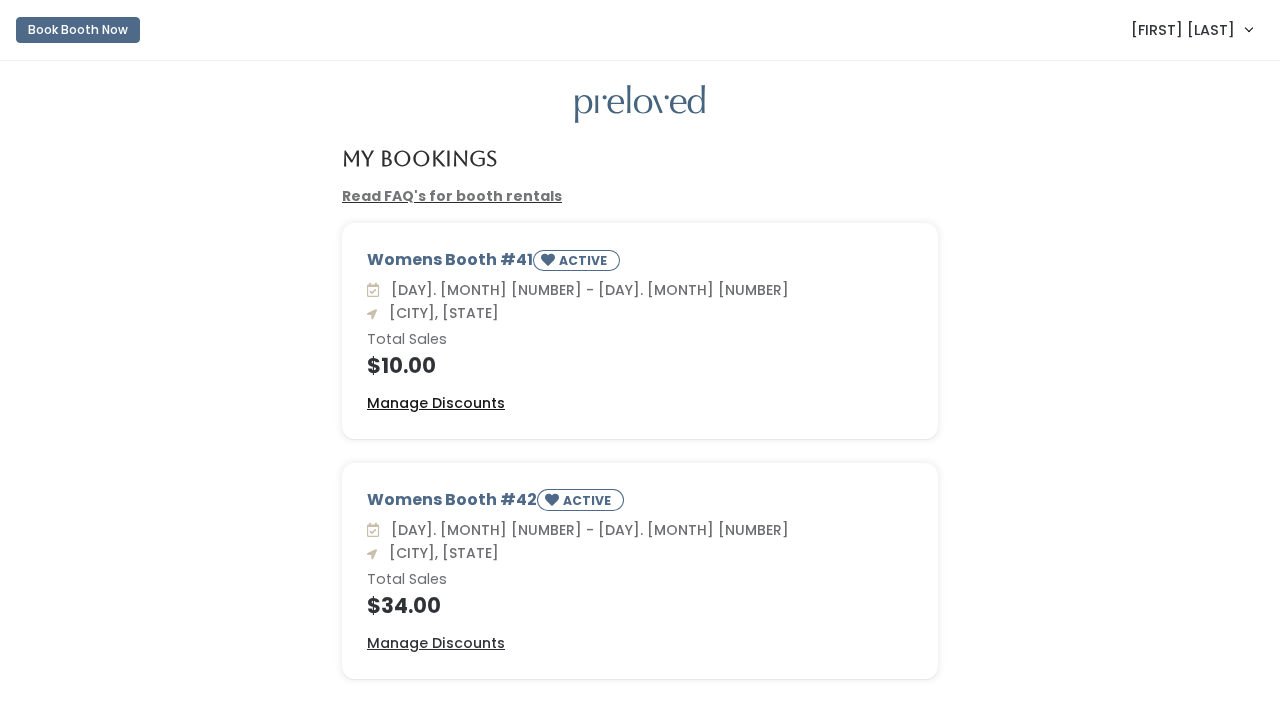 click on "Manage Discounts" at bounding box center [436, 403] 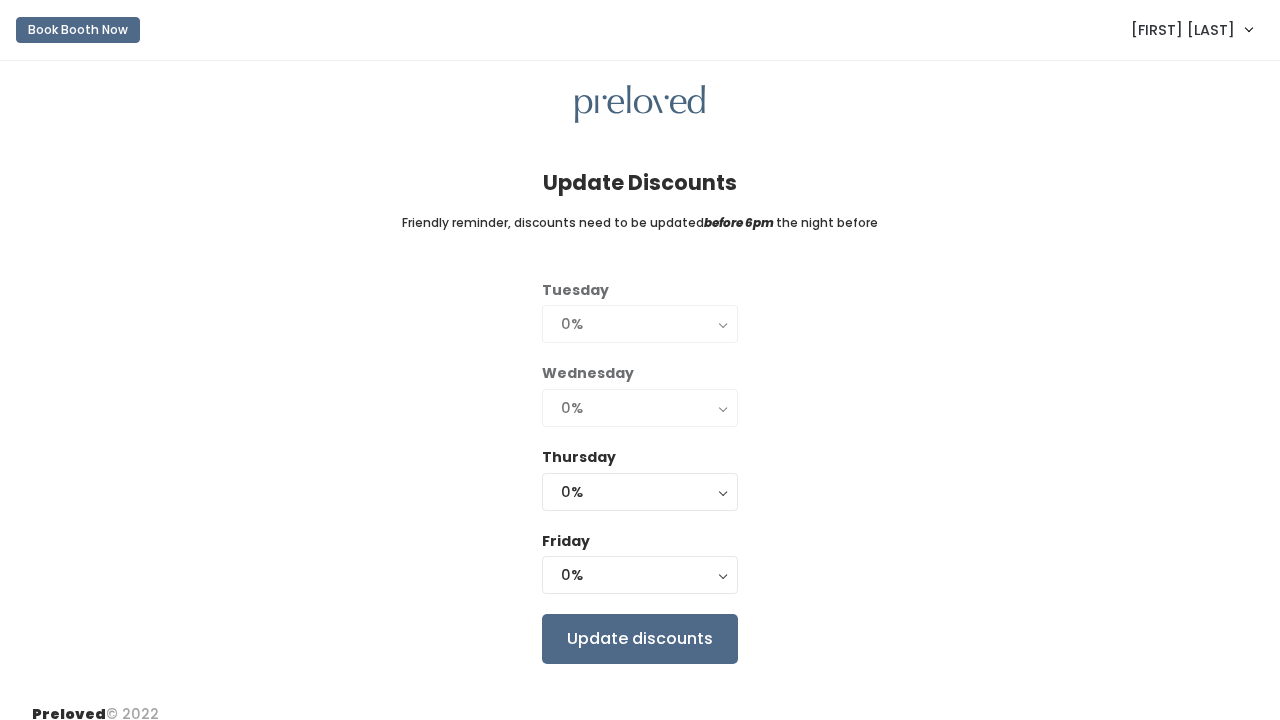 scroll, scrollTop: 0, scrollLeft: 0, axis: both 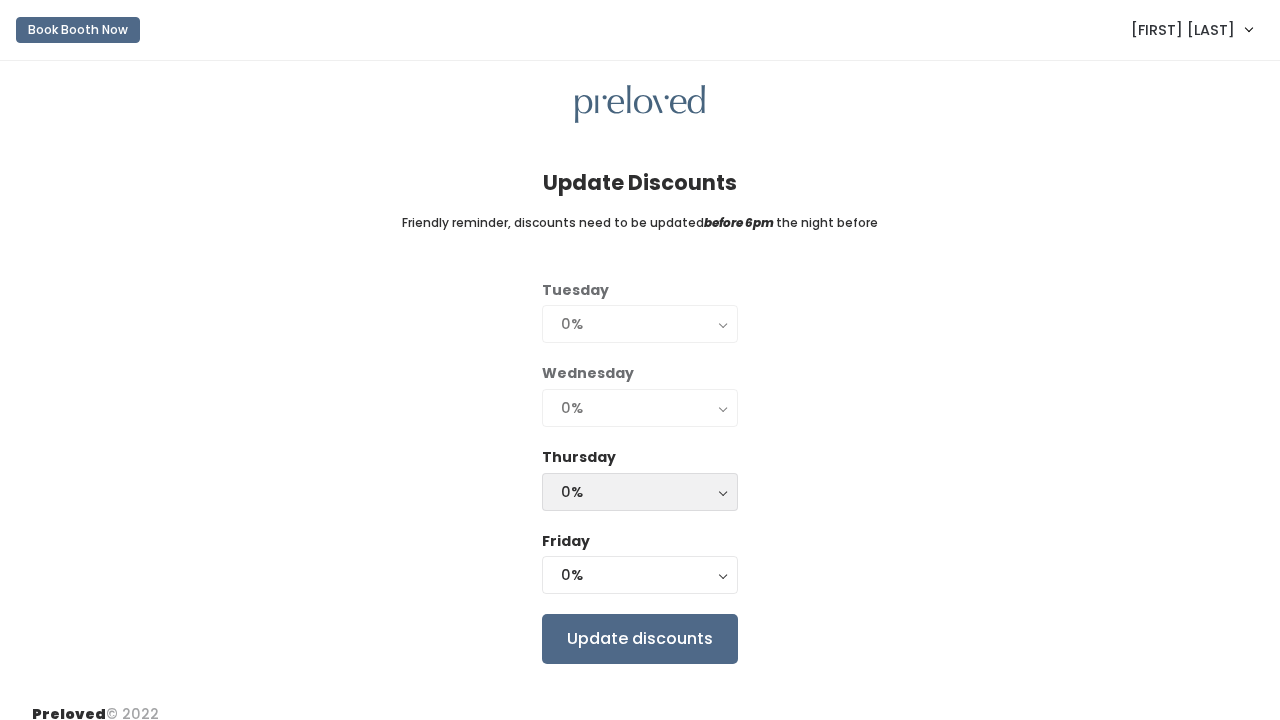 click on "0%" at bounding box center (640, 324) 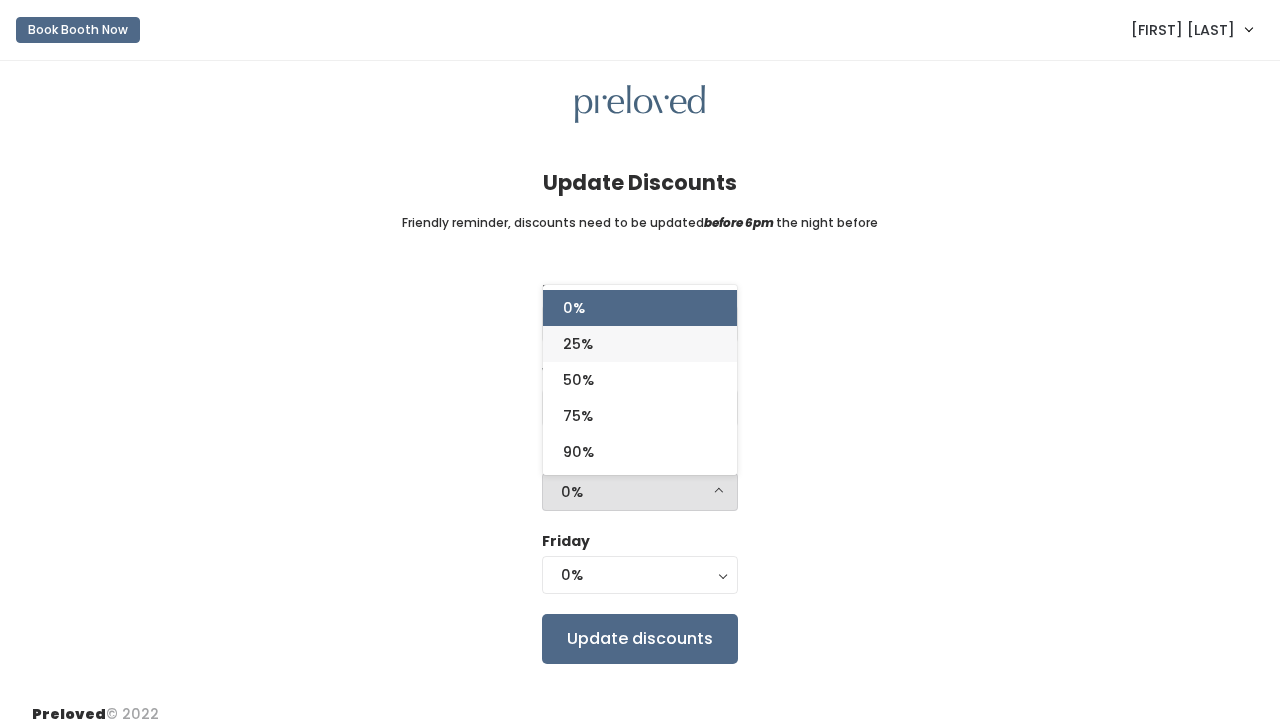 click on "25%" at bounding box center (640, 308) 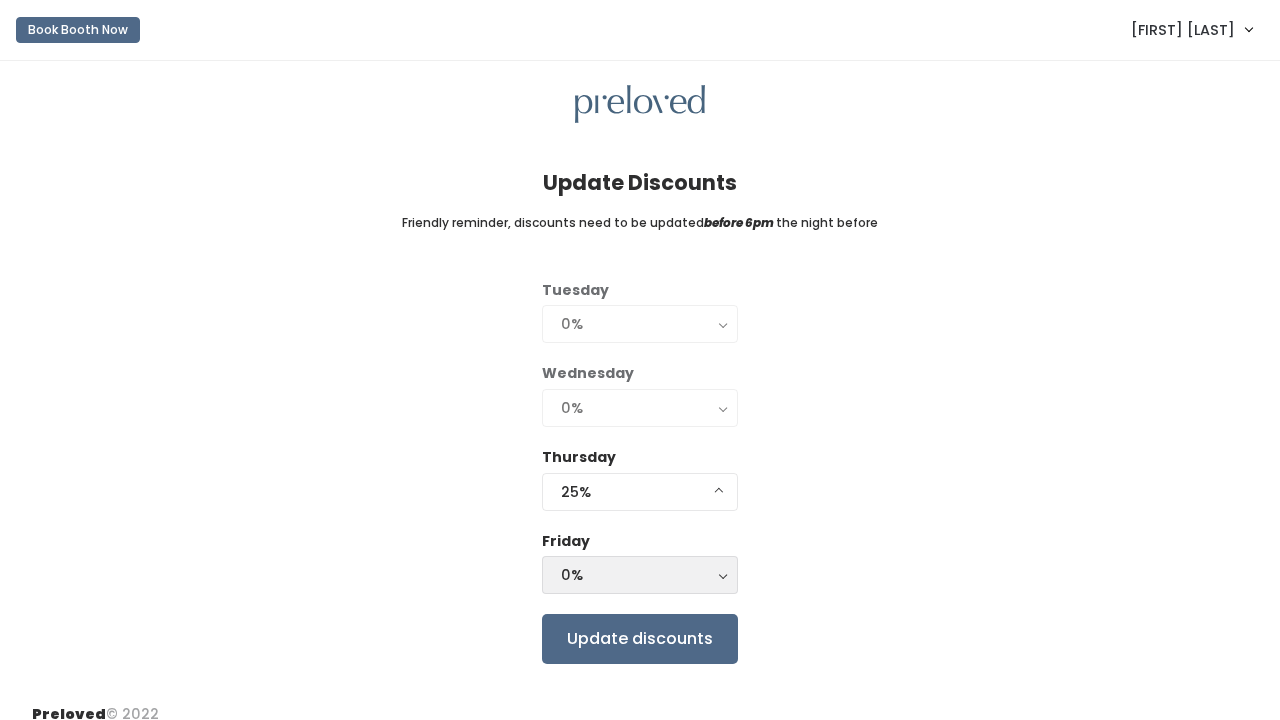 click on "0%" at bounding box center (640, 324) 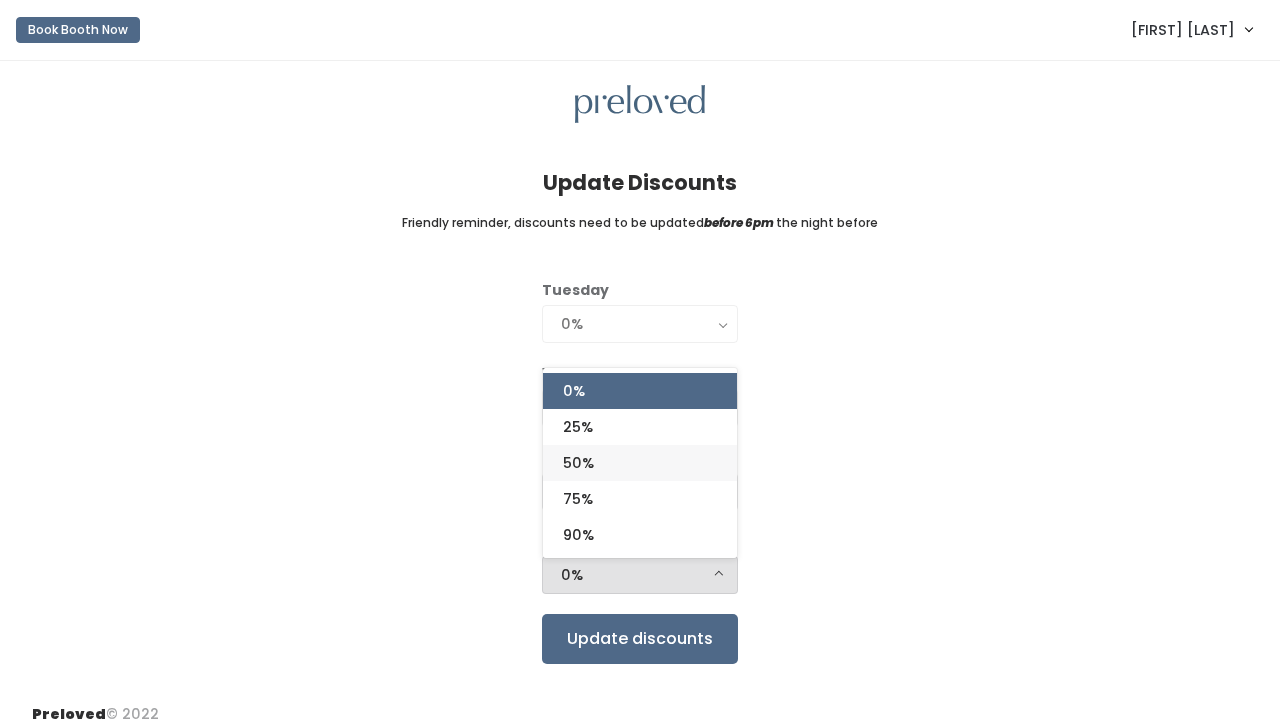 click on "50%" at bounding box center [640, 391] 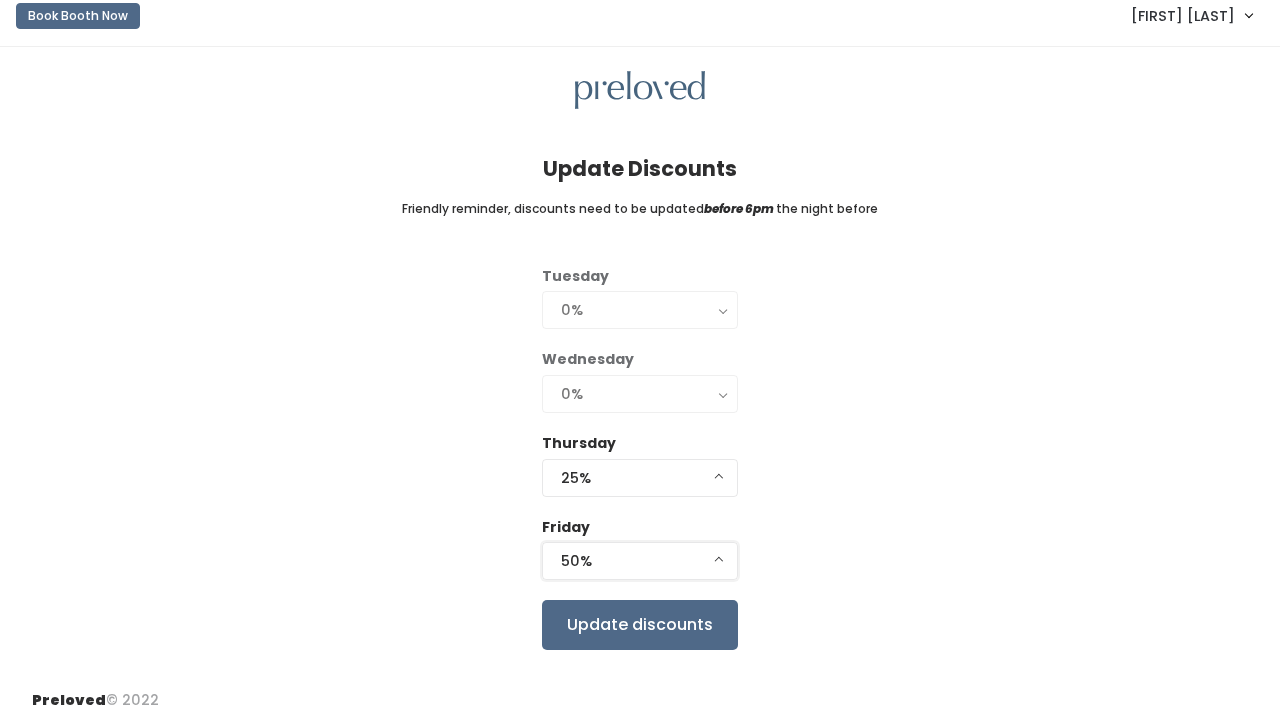 scroll, scrollTop: 13, scrollLeft: 0, axis: vertical 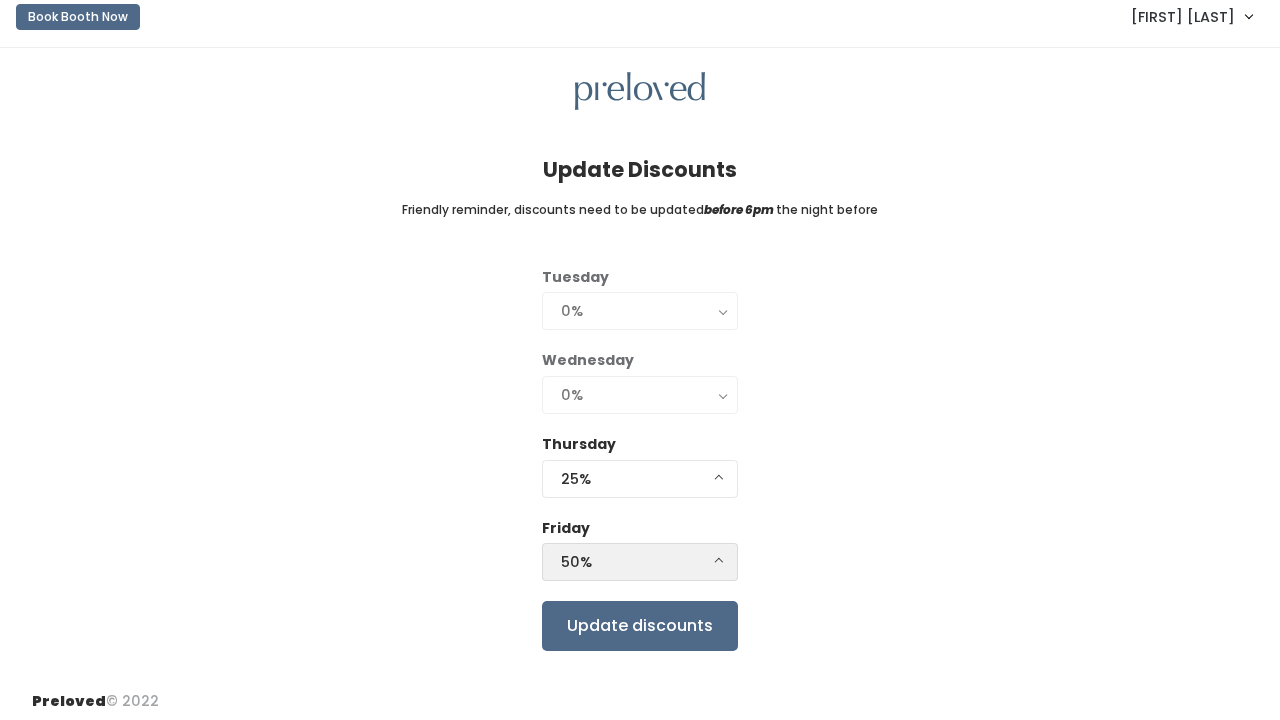 click on "50%" at bounding box center [640, 479] 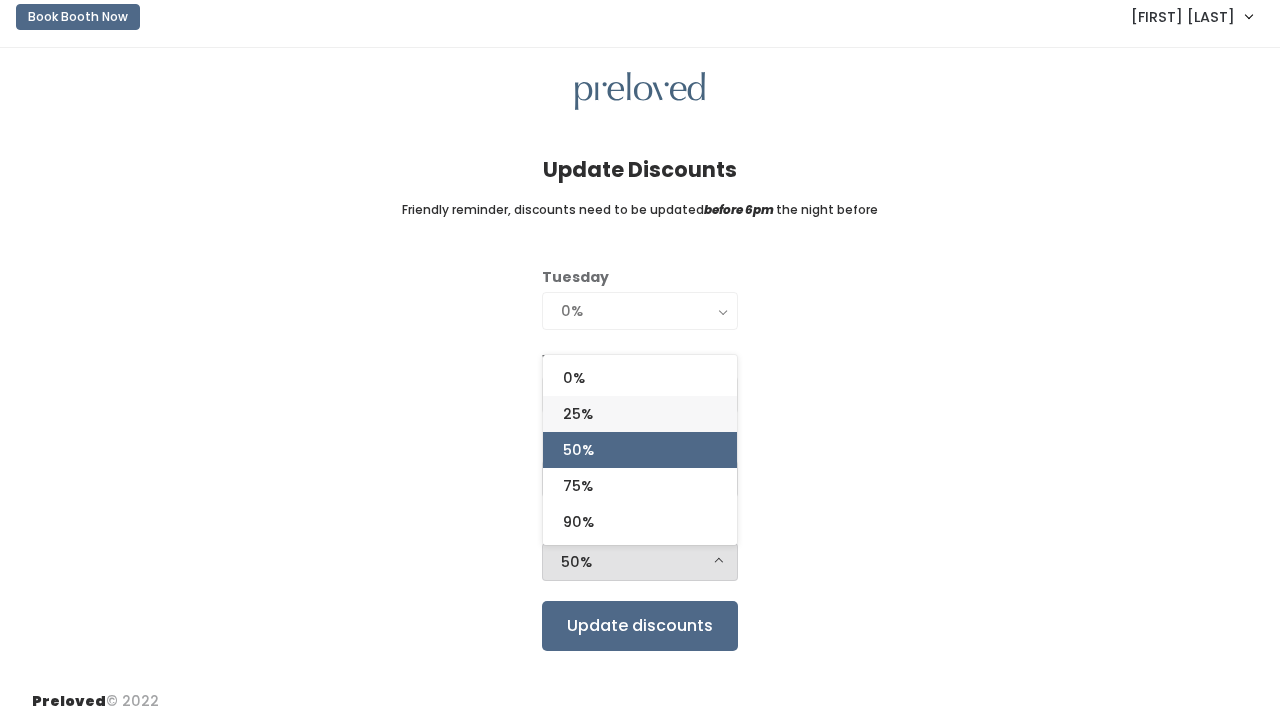 click on "25%" at bounding box center [640, 378] 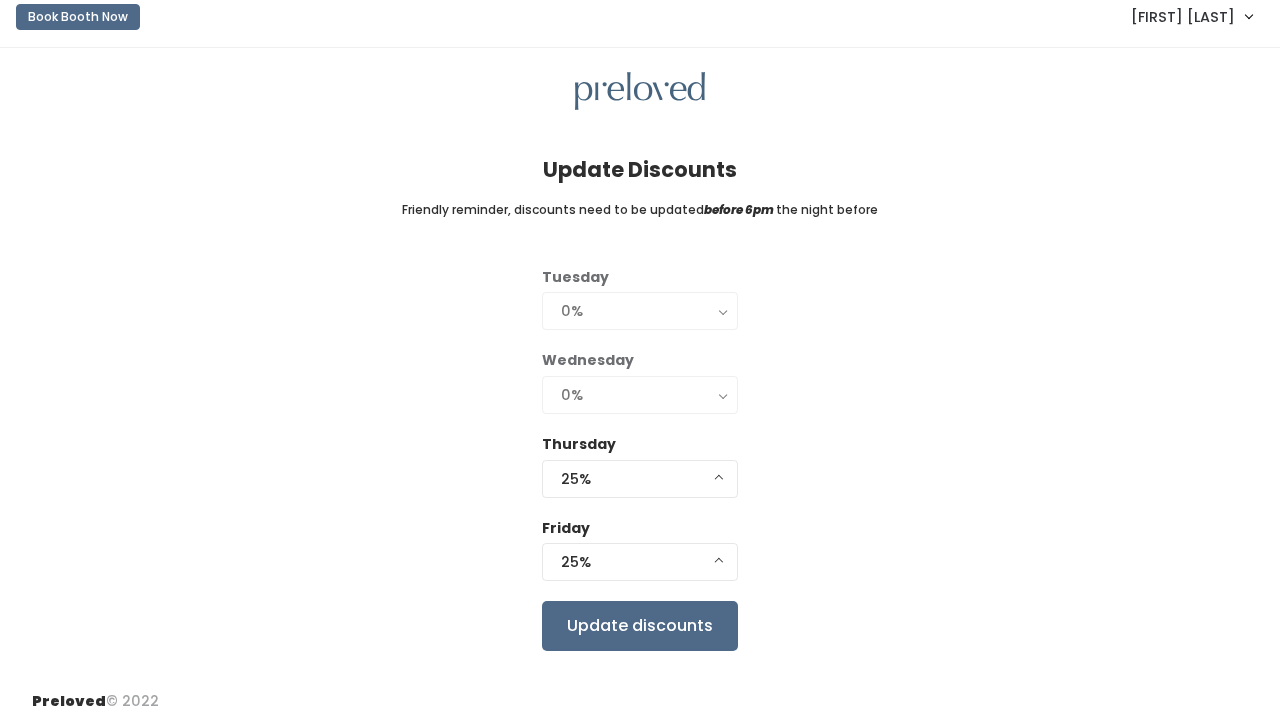 click on "Tuesday
0%
25%
50%
75%
90% 0%
Wednesday
0%
25%
50%
75%
90% 0%
Thursday
0%
25%
50%
75%
90% 25%   0% 25% 50% 75% 90%
Friday
0%
25%
50%
75%
90% 25%   0% 25% 50% 75% 90%
Update discounts" at bounding box center (640, 459) 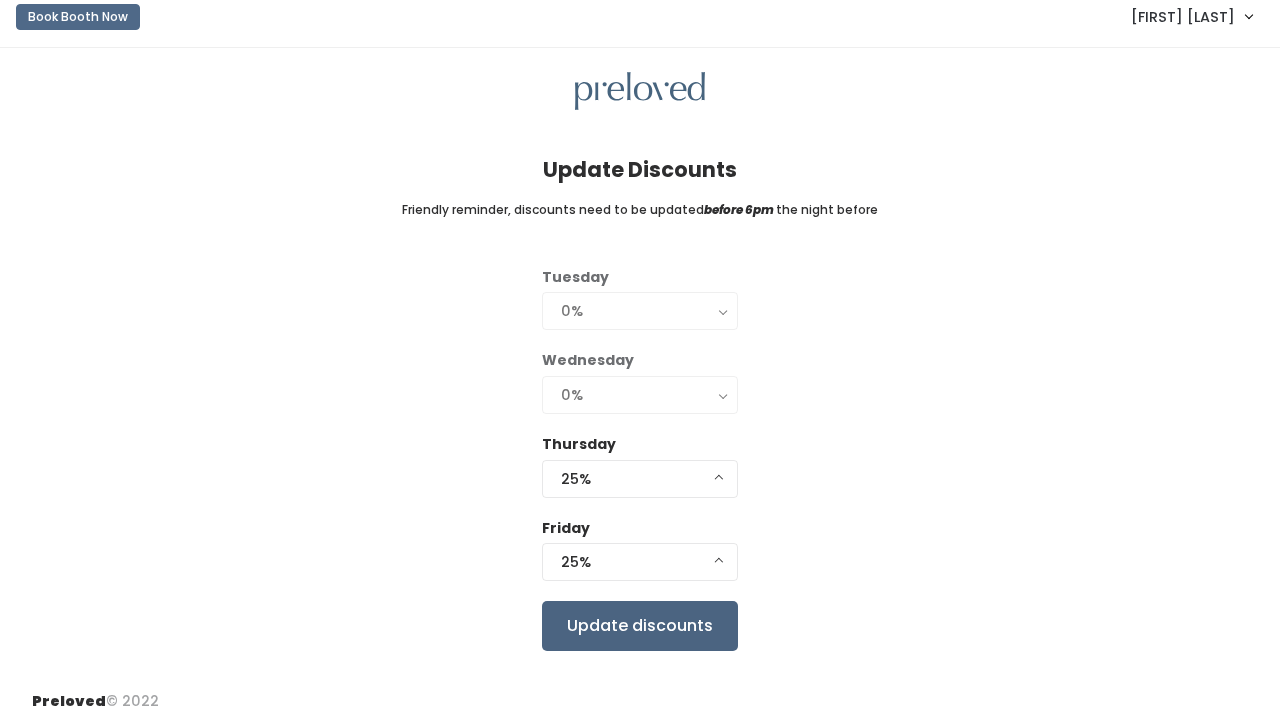 click on "Update discounts" at bounding box center [640, 626] 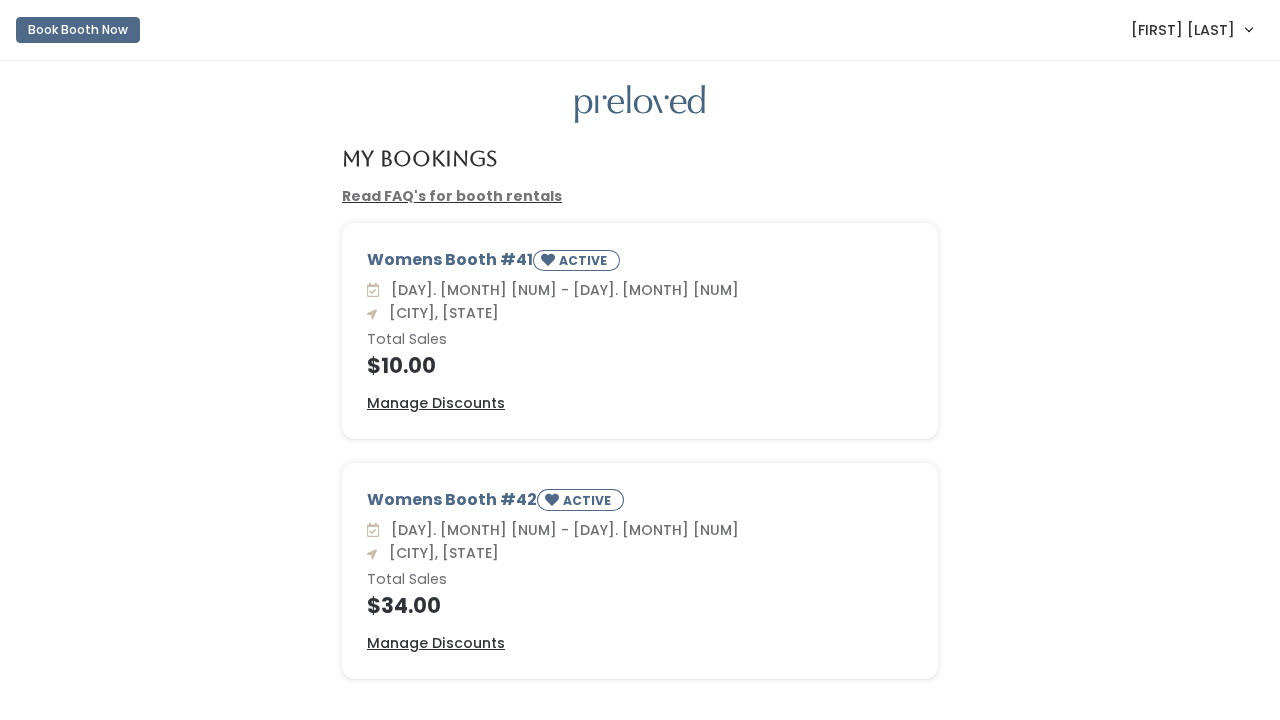 scroll, scrollTop: 0, scrollLeft: 0, axis: both 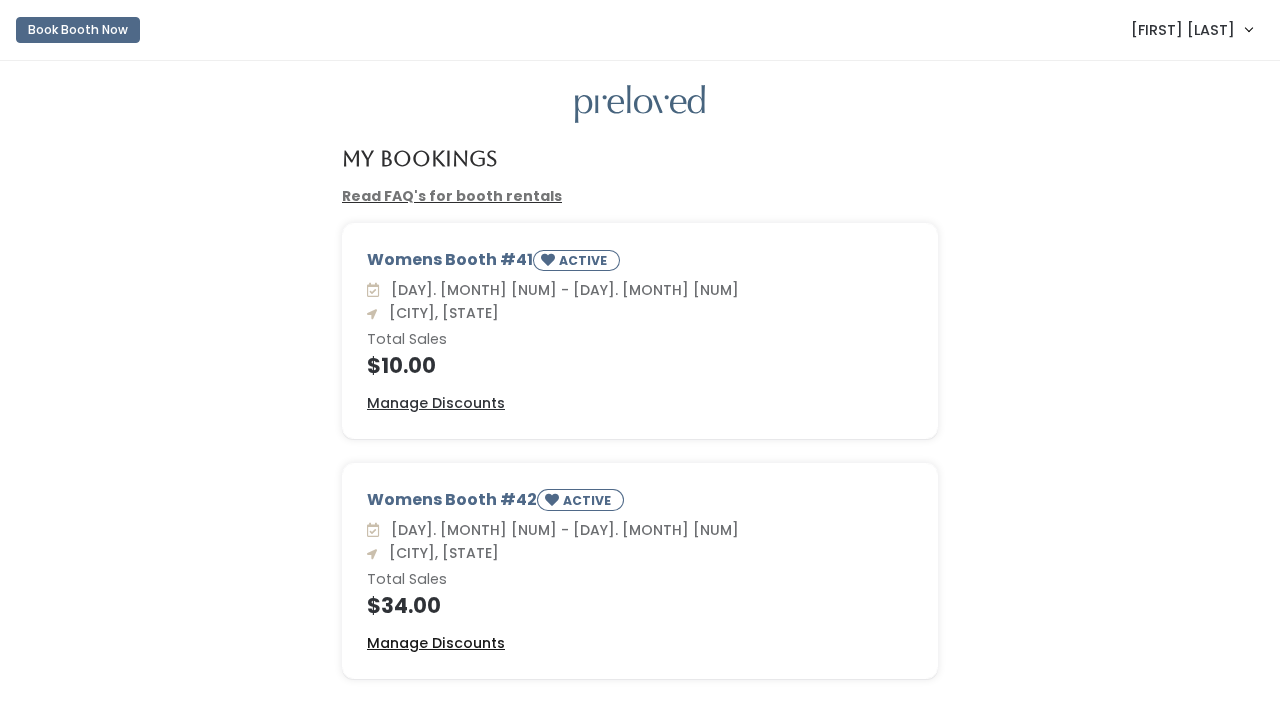 click on "Manage Discounts" at bounding box center [436, 643] 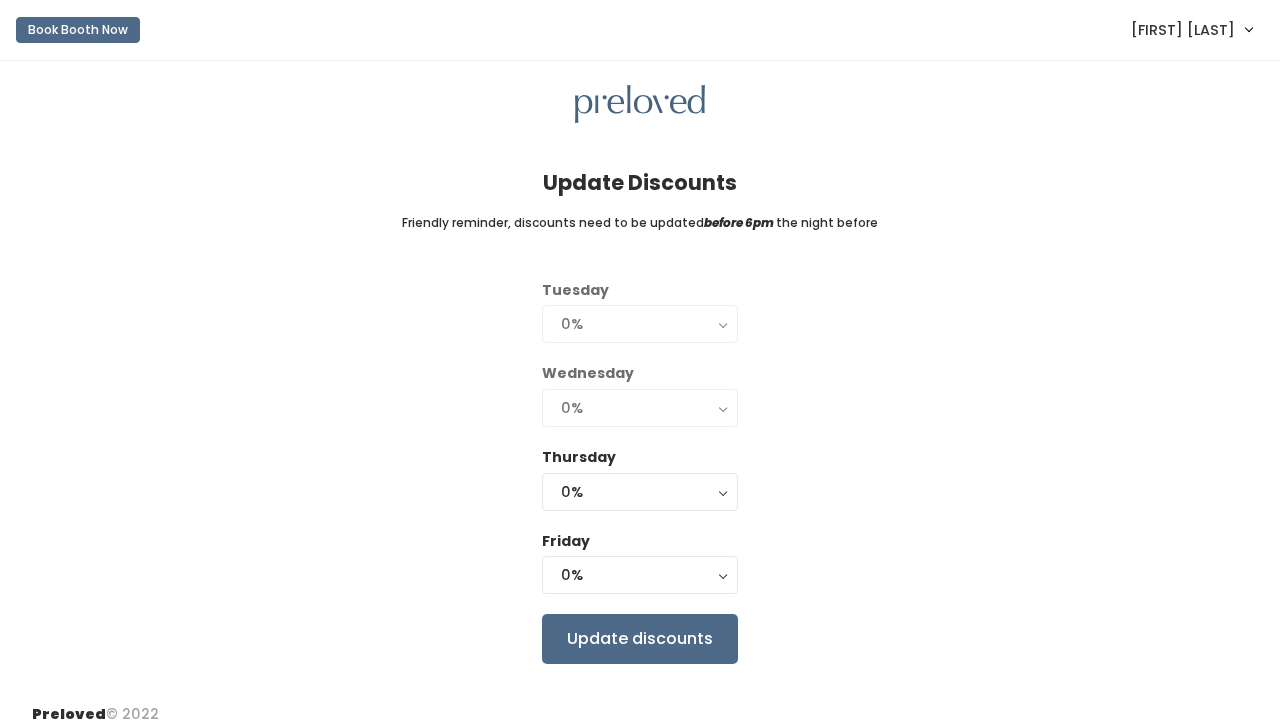 scroll, scrollTop: 0, scrollLeft: 0, axis: both 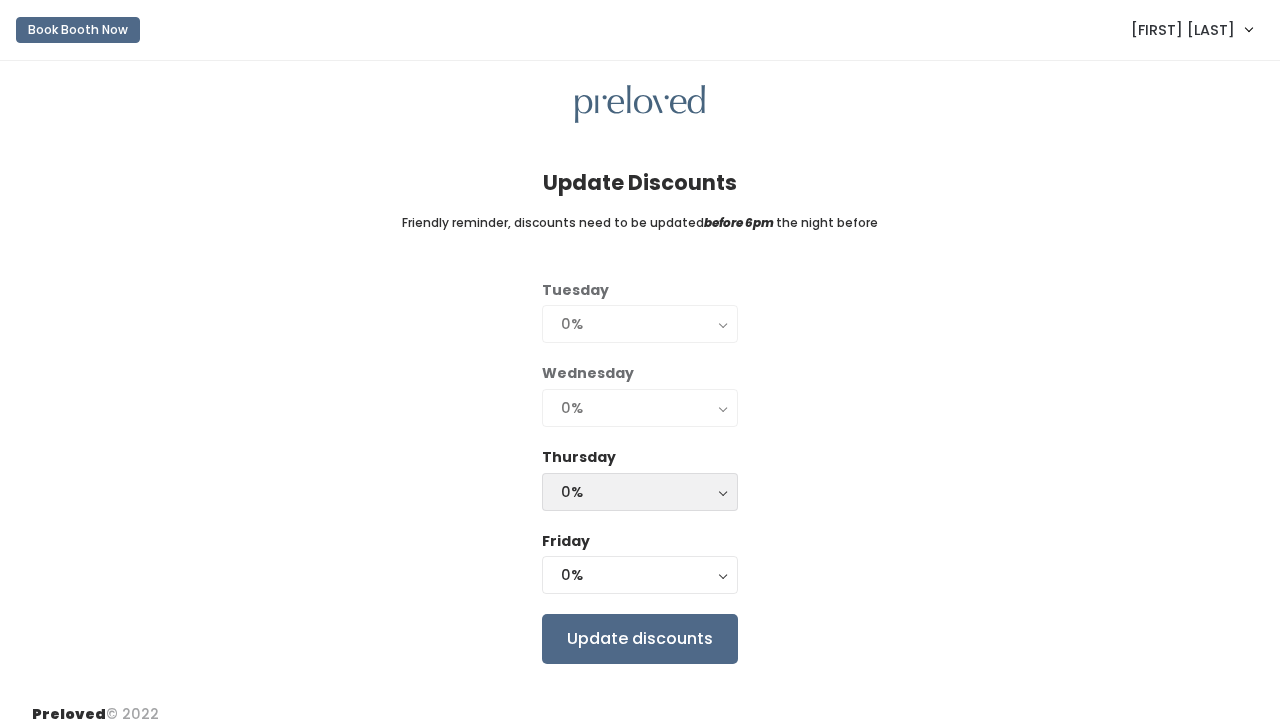 click on "0%" at bounding box center (640, 324) 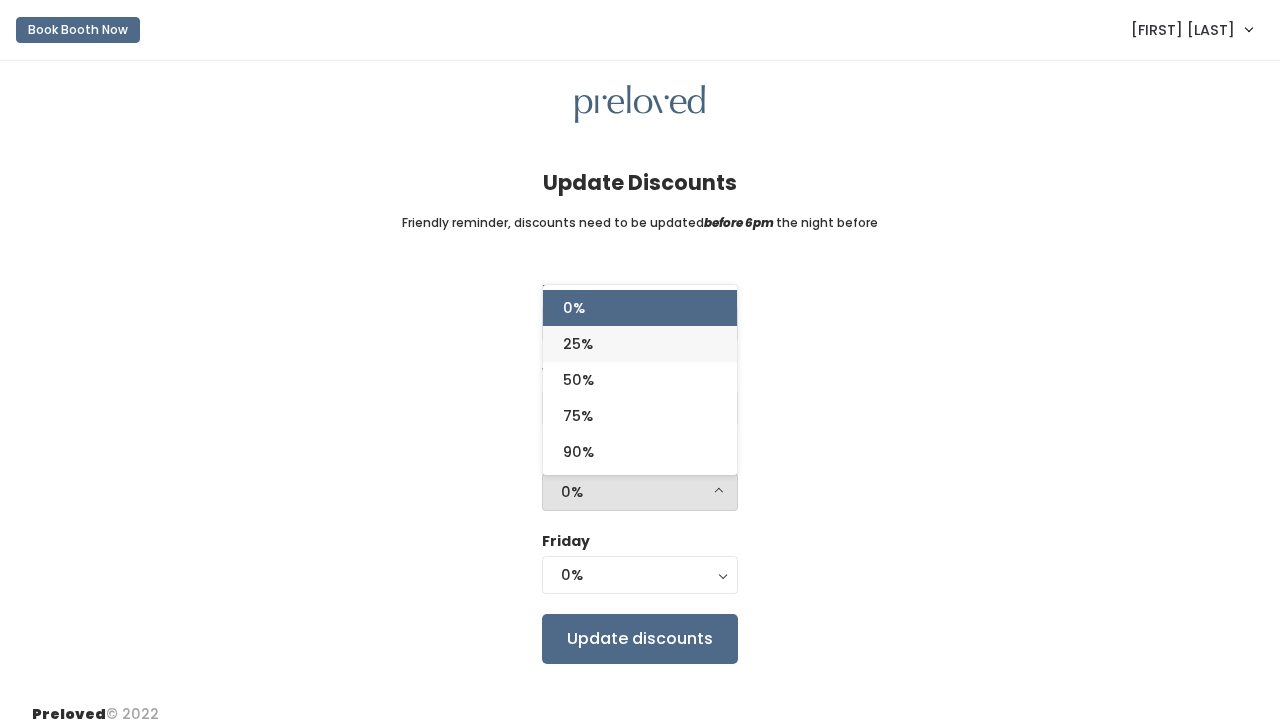 click on "25%" at bounding box center (640, 308) 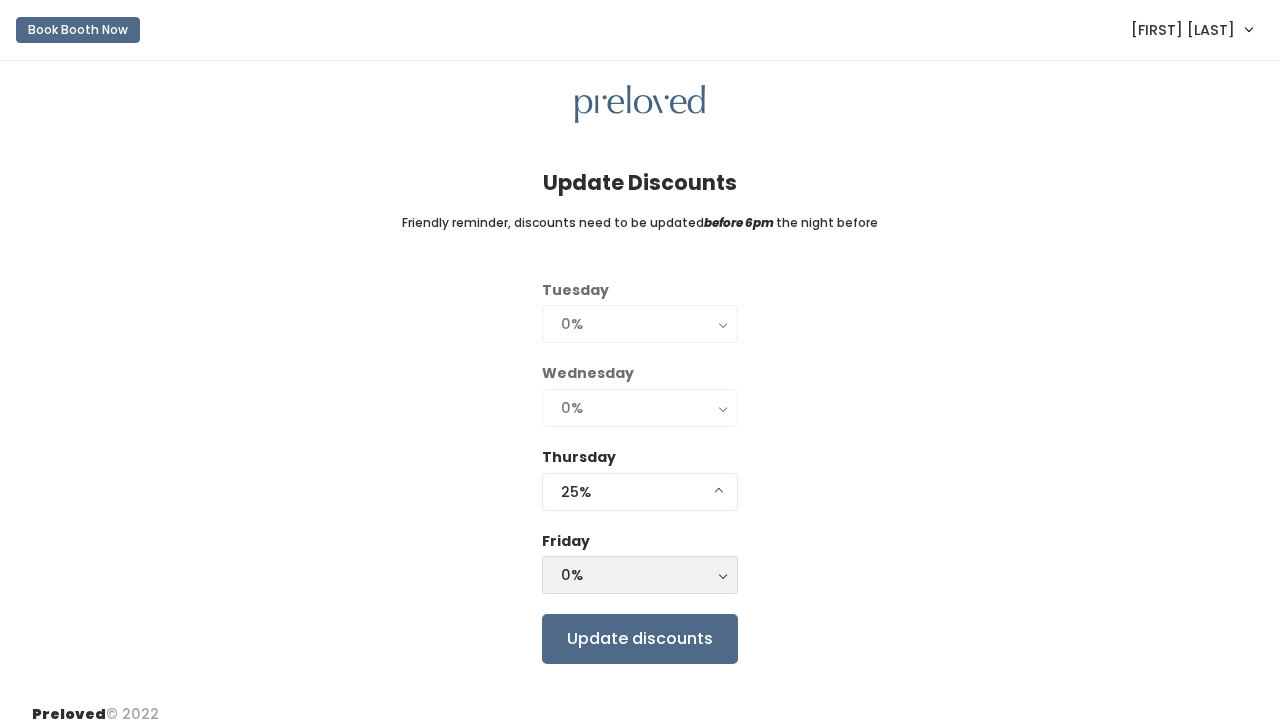 click on "0%" at bounding box center [640, 324] 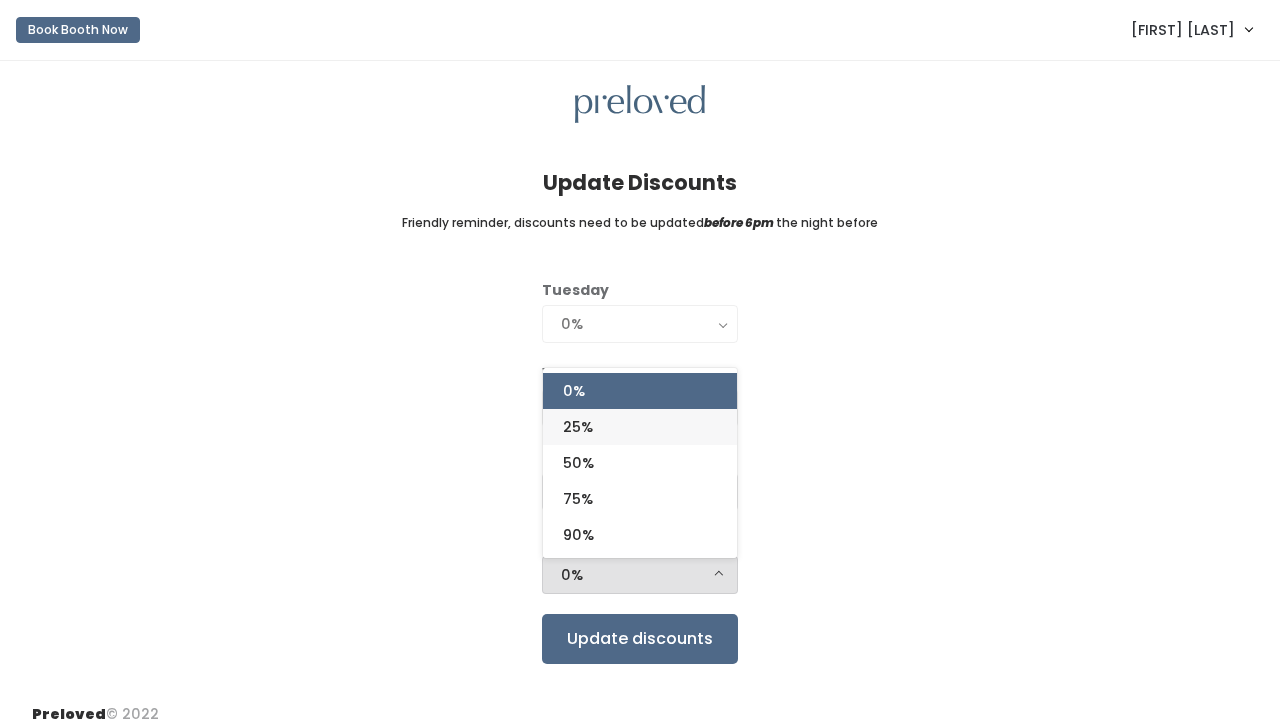 click on "25%" at bounding box center (640, 391) 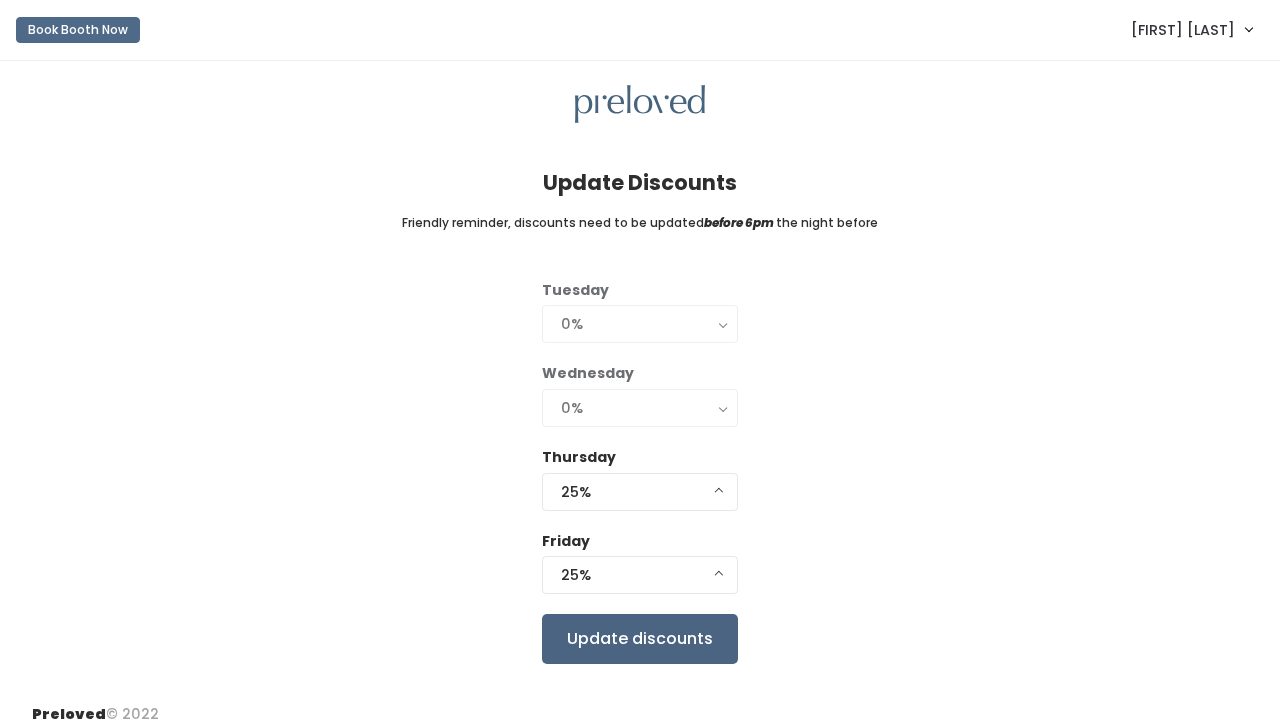click on "Update discounts" at bounding box center (640, 639) 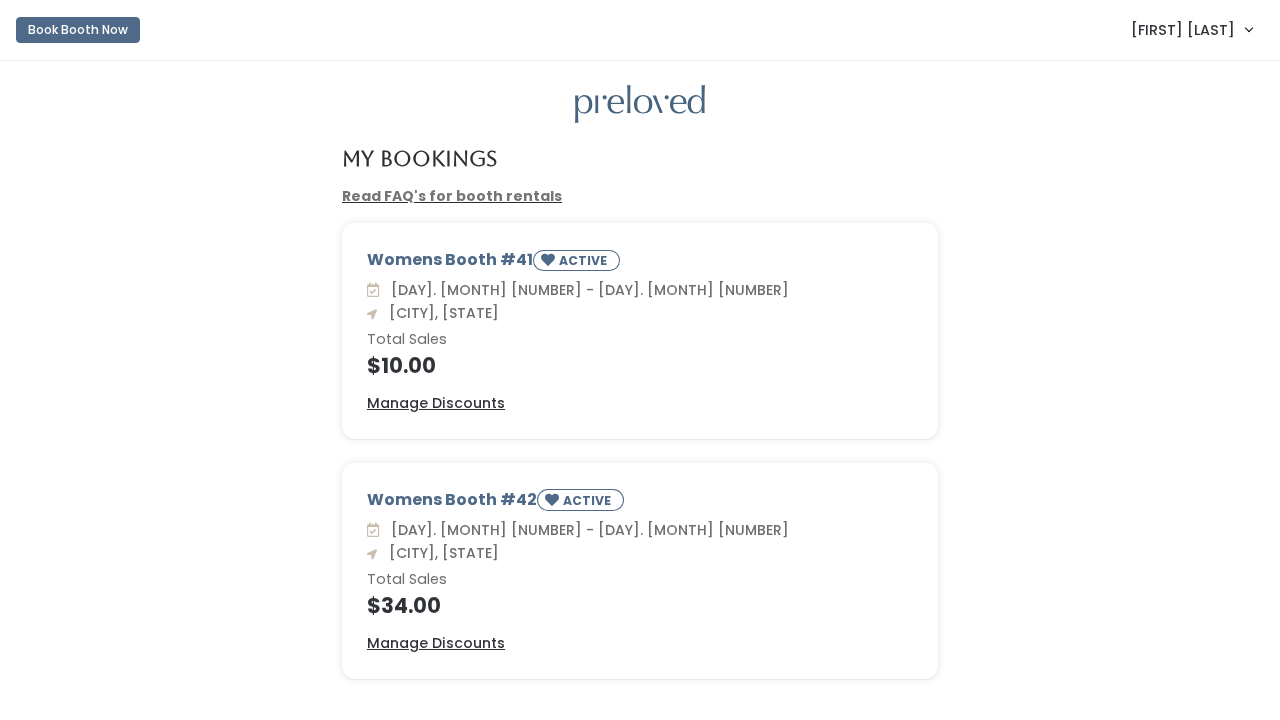 scroll, scrollTop: 0, scrollLeft: 0, axis: both 